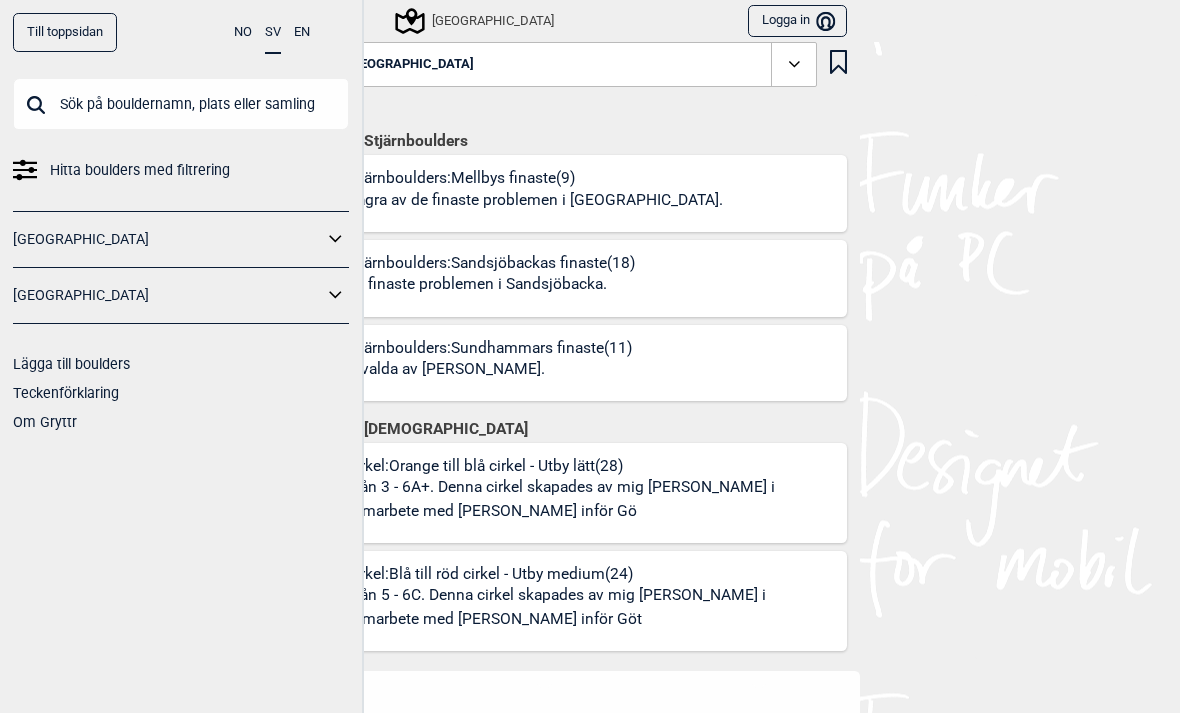 scroll, scrollTop: 0, scrollLeft: 0, axis: both 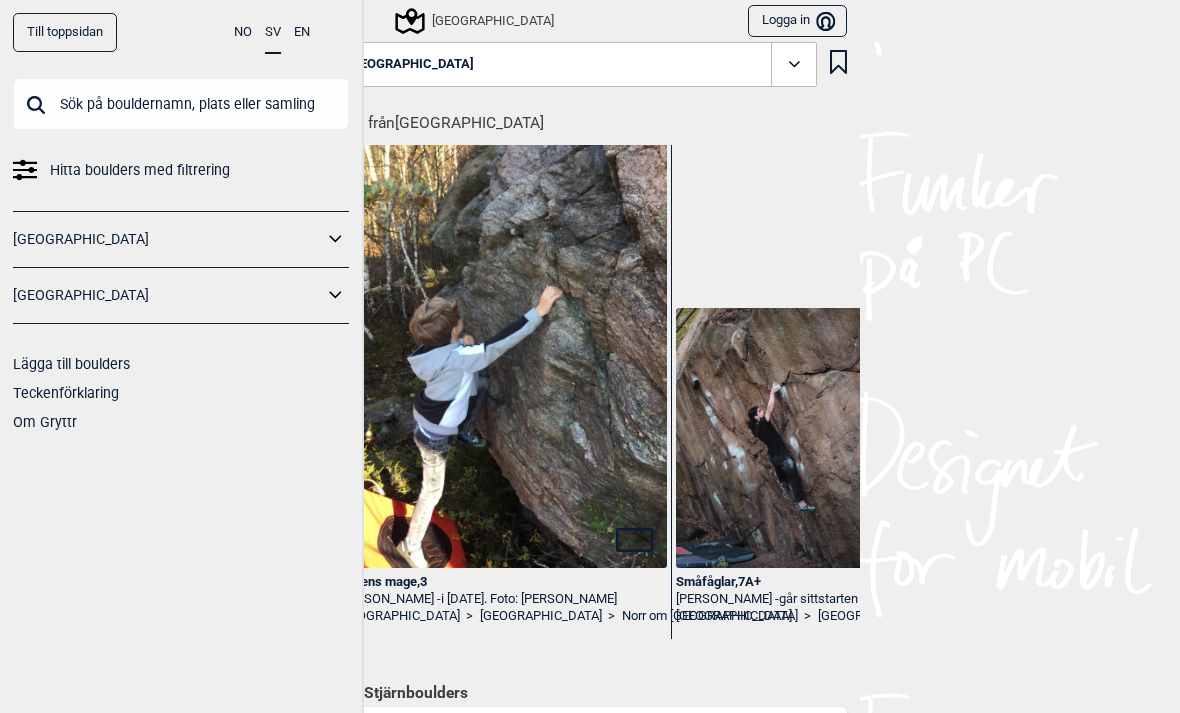 click 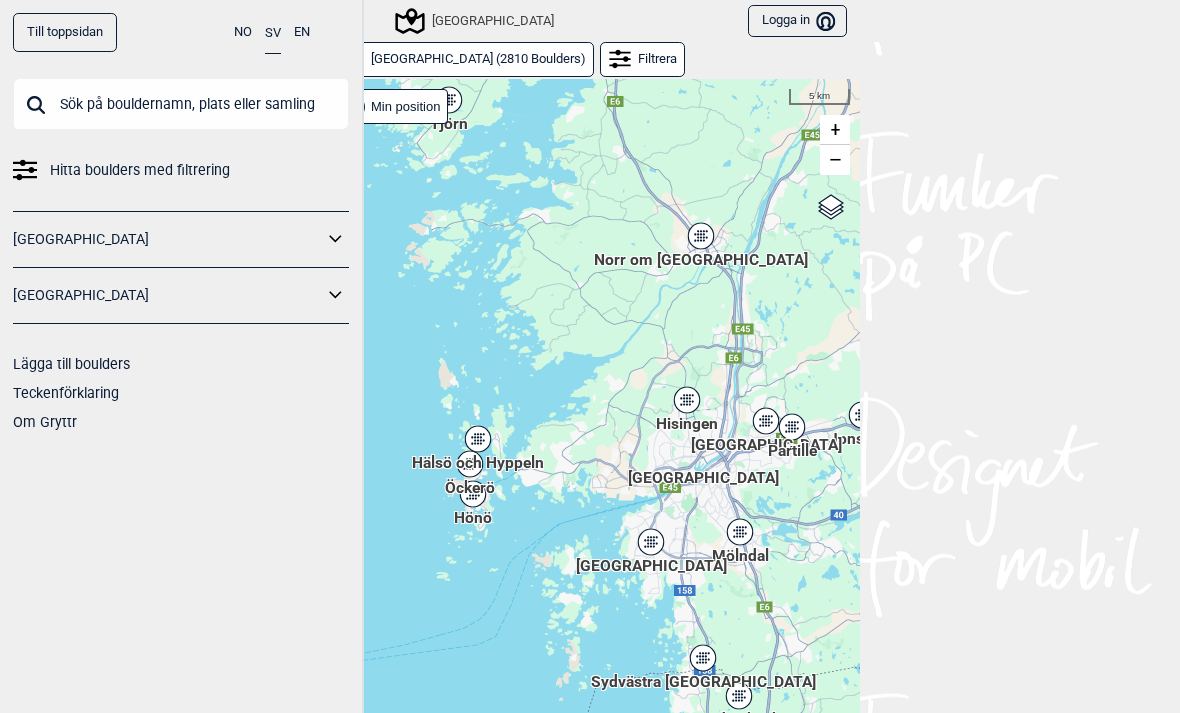 click on "Hitta boulders med filtrering" at bounding box center [140, 170] 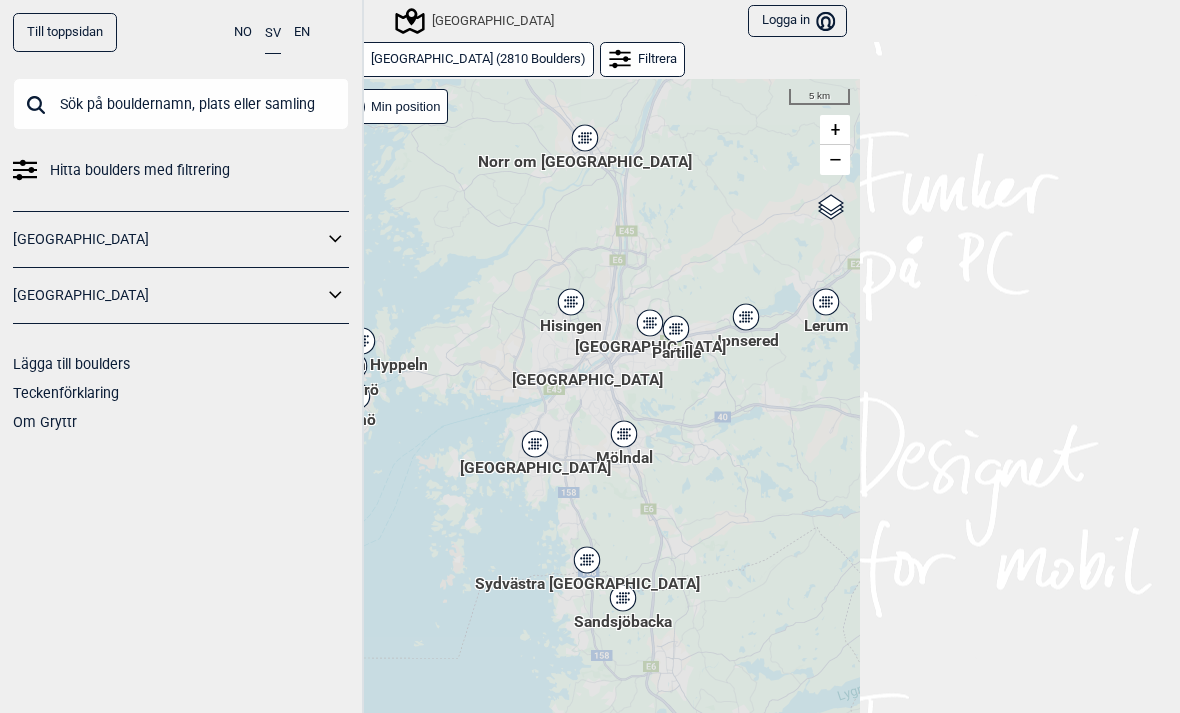 click on "[GEOGRAPHIC_DATA]" at bounding box center (168, 295) 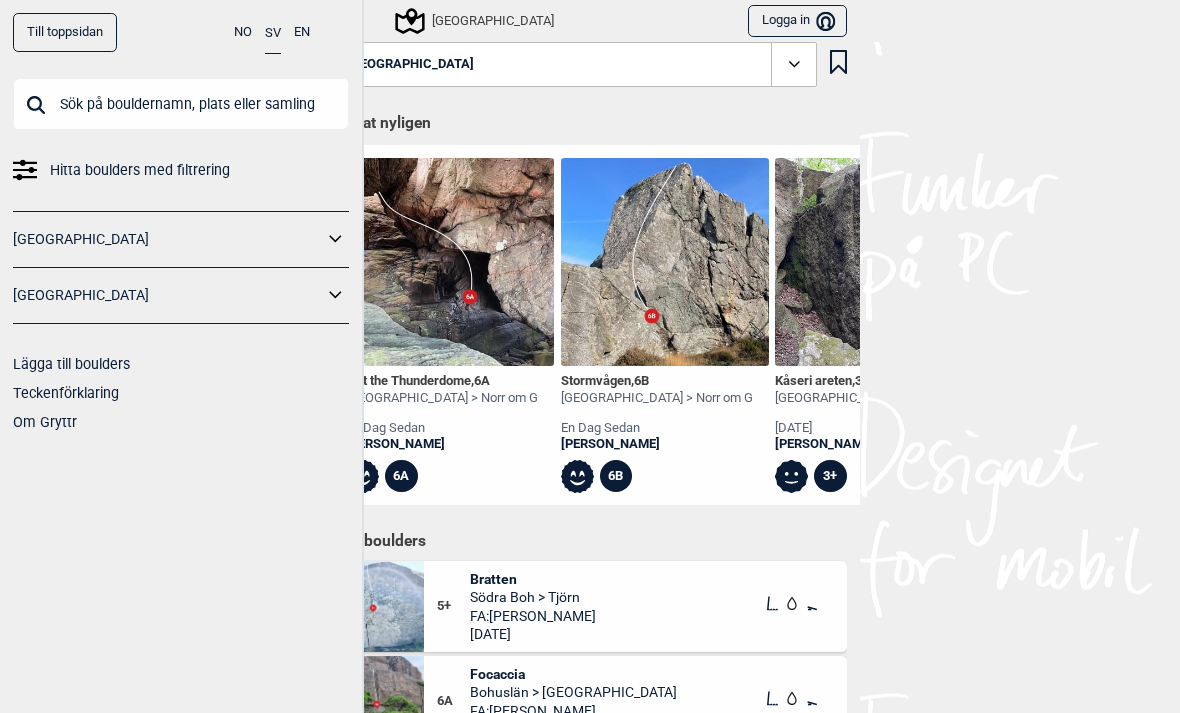 click 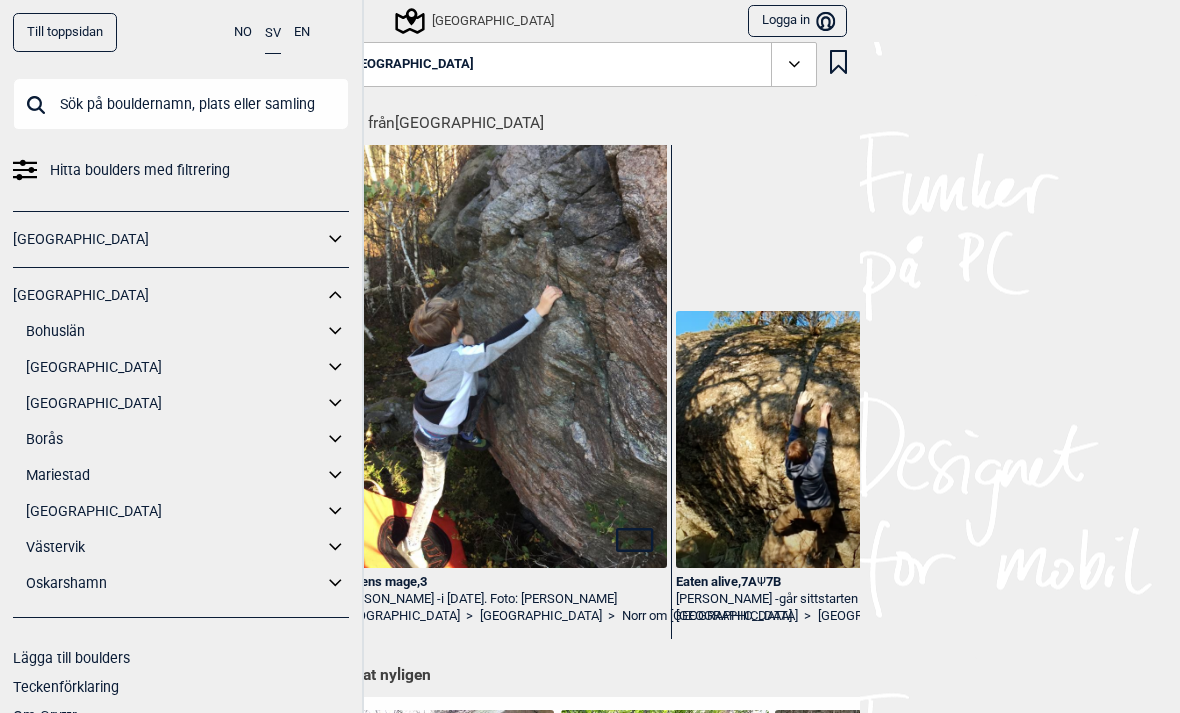 click 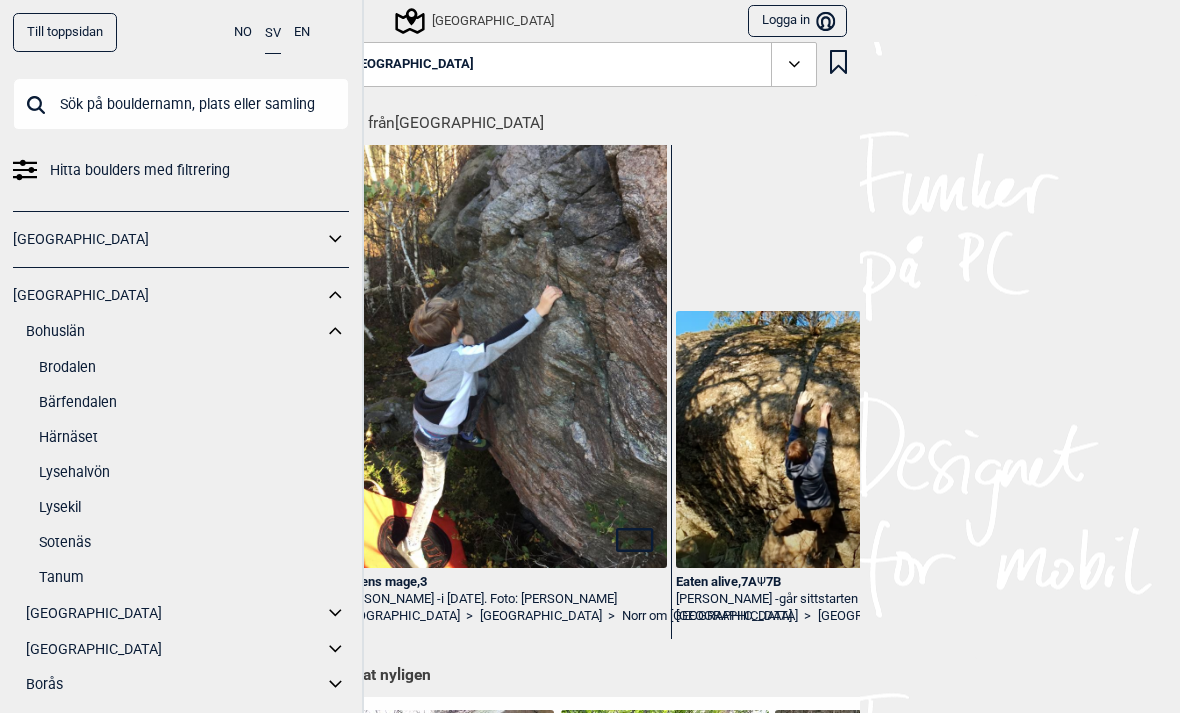 click on "Sotenäs" at bounding box center [194, 542] 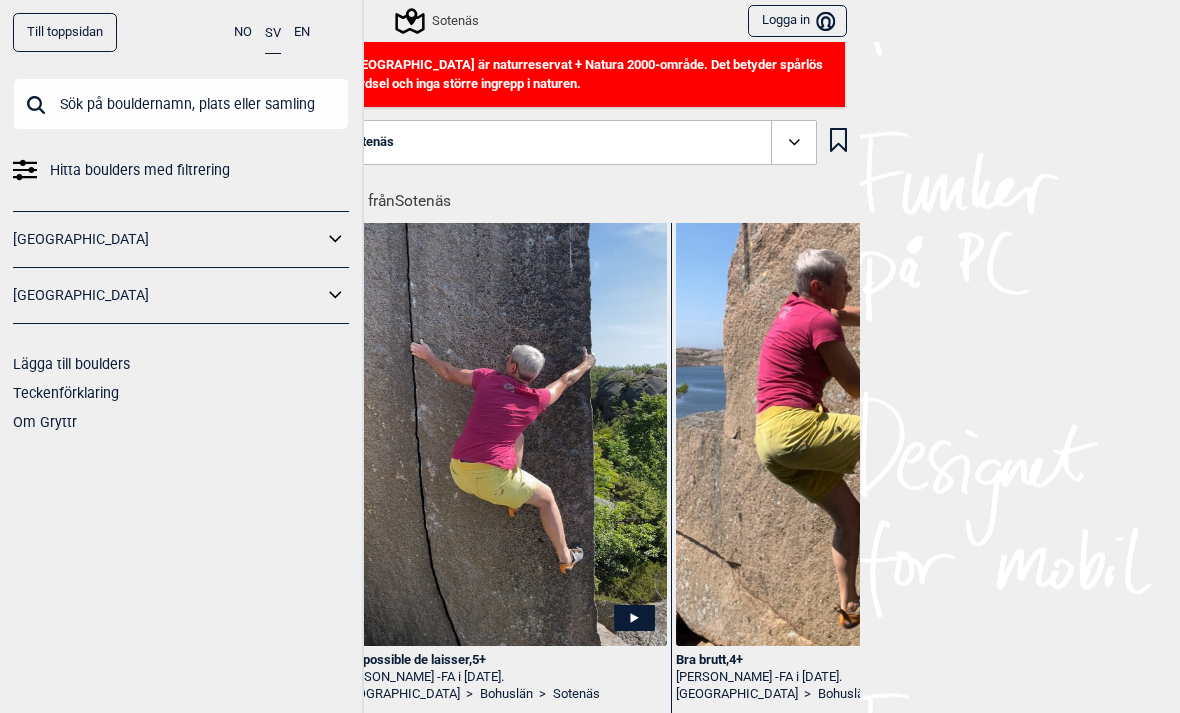 click 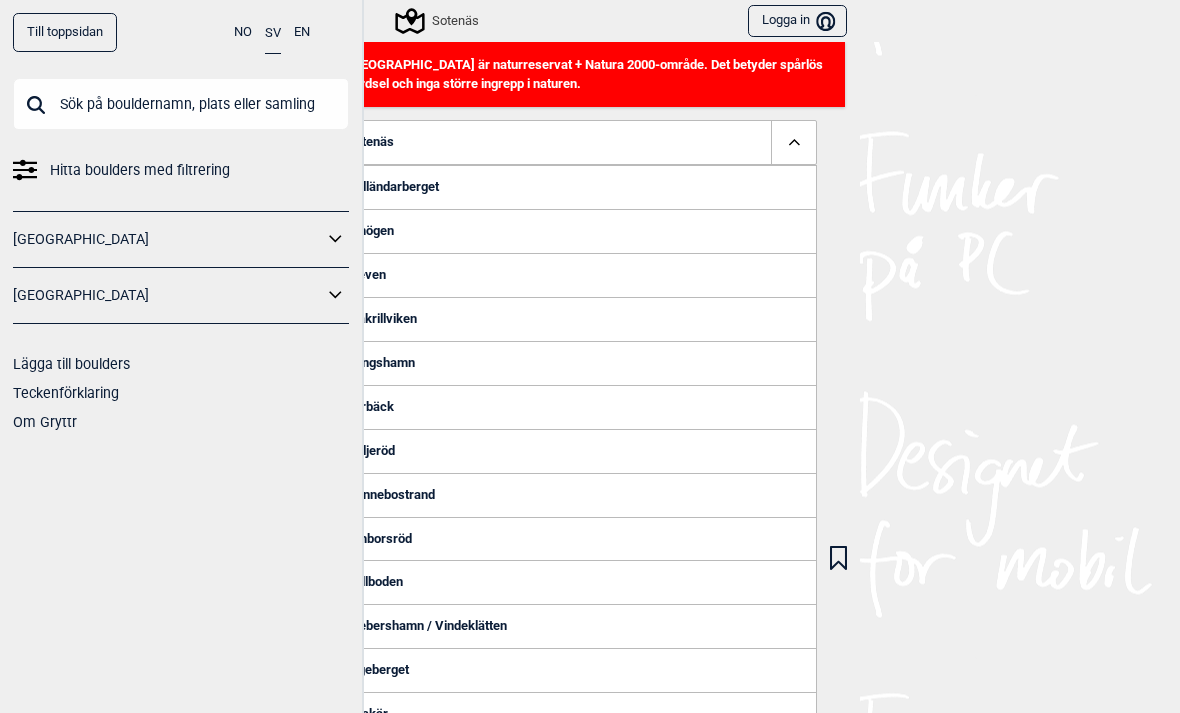 scroll, scrollTop: 0, scrollLeft: 0, axis: both 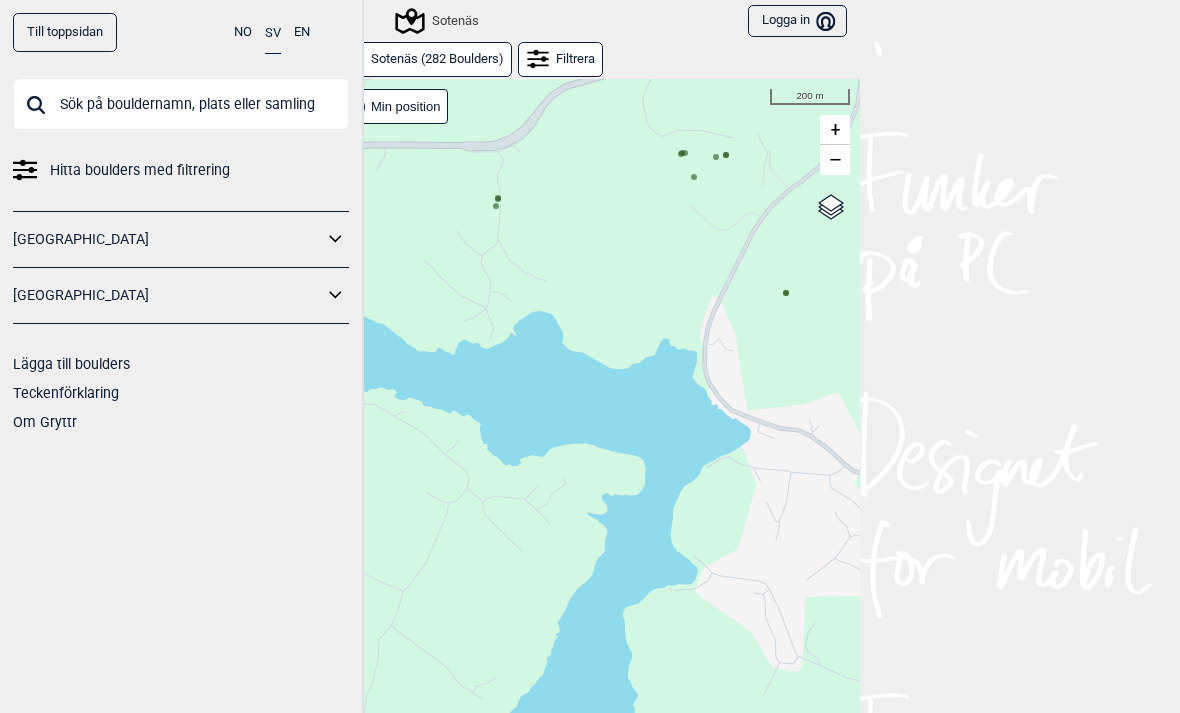 click on "Hallingdal
Gol
[PERSON_NAME]
Kolomoen
[GEOGRAPHIC_DATA]
[GEOGRAPHIC_DATA]
[GEOGRAPHIC_DATA]
[GEOGRAPHIC_DATA] [GEOGRAPHIC_DATA] syd
[GEOGRAPHIC_DATA]
Efteløt [GEOGRAPHIC_DATA] og omegn
[GEOGRAPHIC_DATA]
Sentrale [GEOGRAPHIC_DATA]
[GEOGRAPHIC_DATA] [PERSON_NAME]
Hønefoss
[GEOGRAPHIC_DATA]/[GEOGRAPHIC_DATA]
Grefsen
[GEOGRAPHIC_DATA]
[GEOGRAPHIC_DATA] syd
Enebakk Follo
[GEOGRAPHIC_DATA]
Ås" at bounding box center [590, 411] 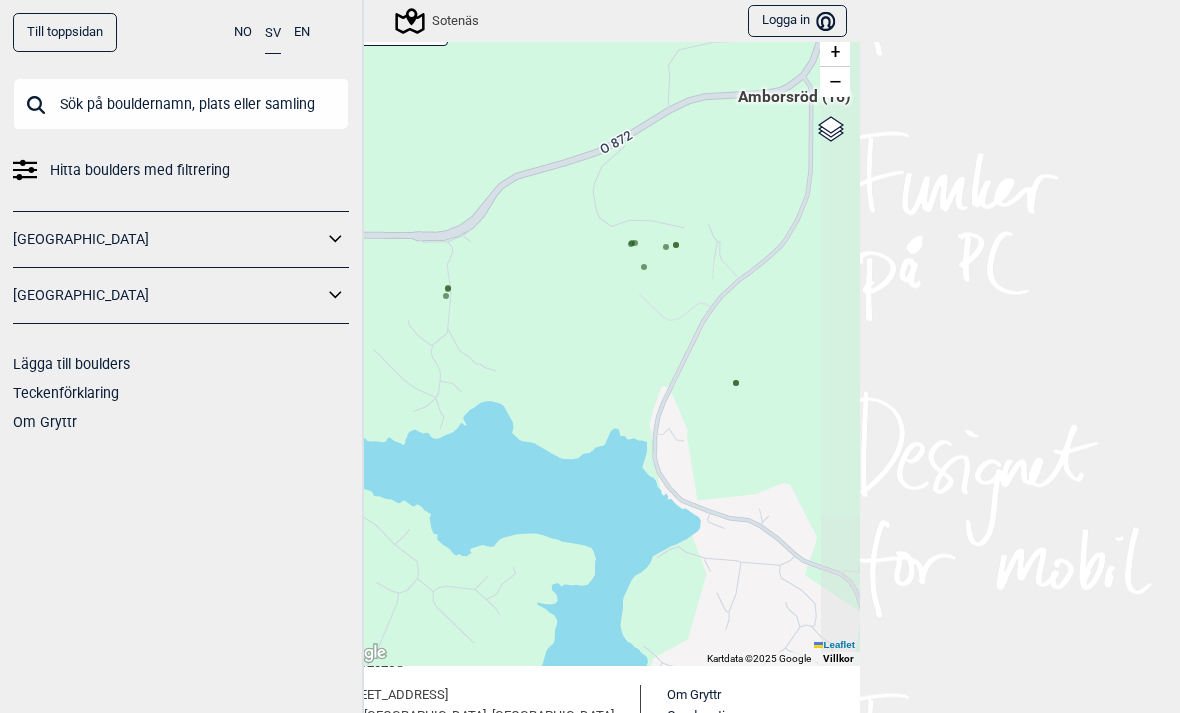 click 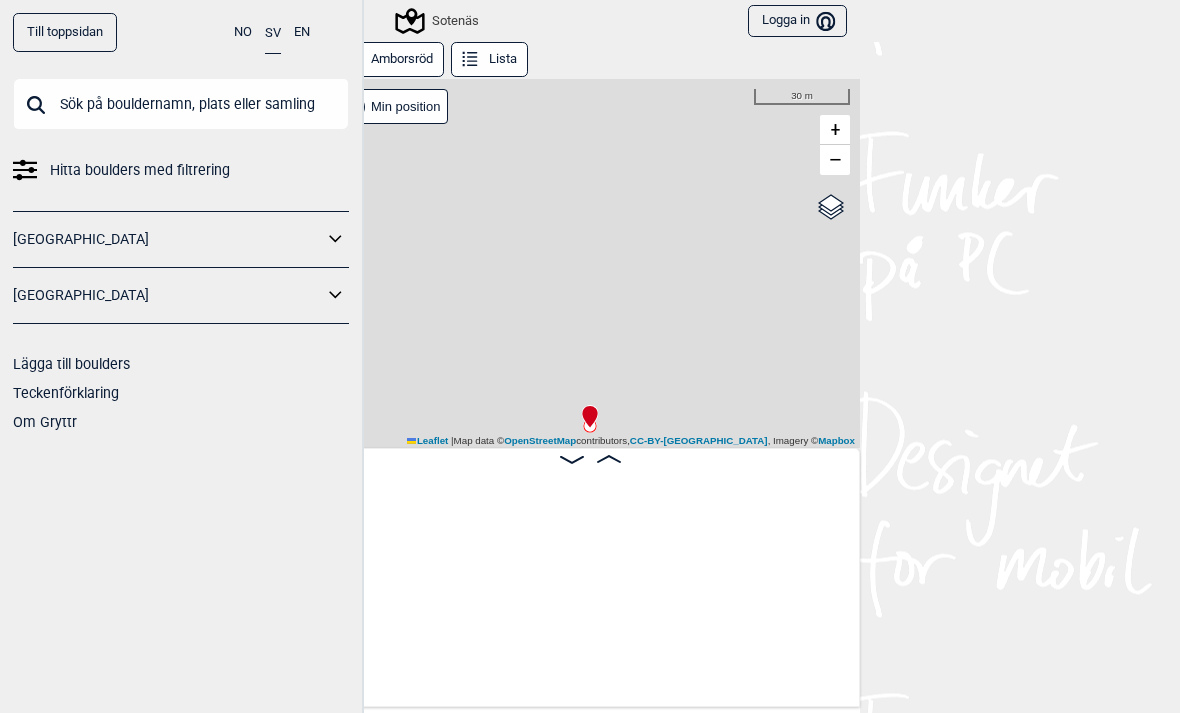 scroll, scrollTop: 0, scrollLeft: 1014, axis: horizontal 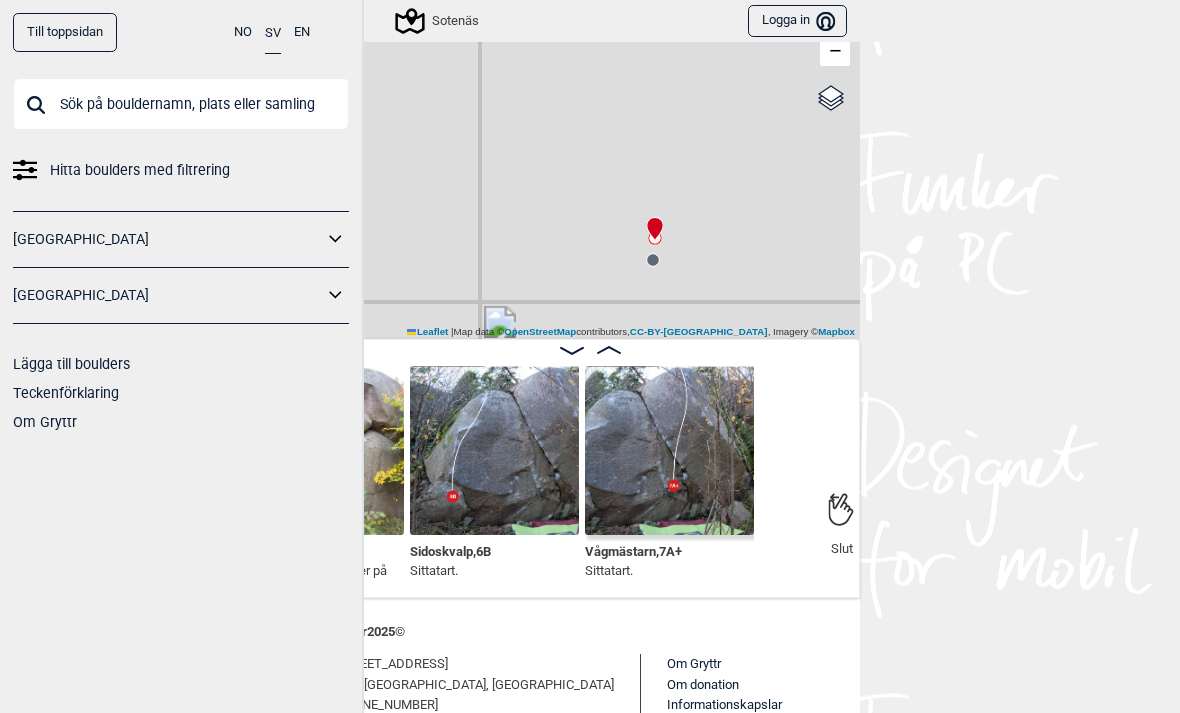 click 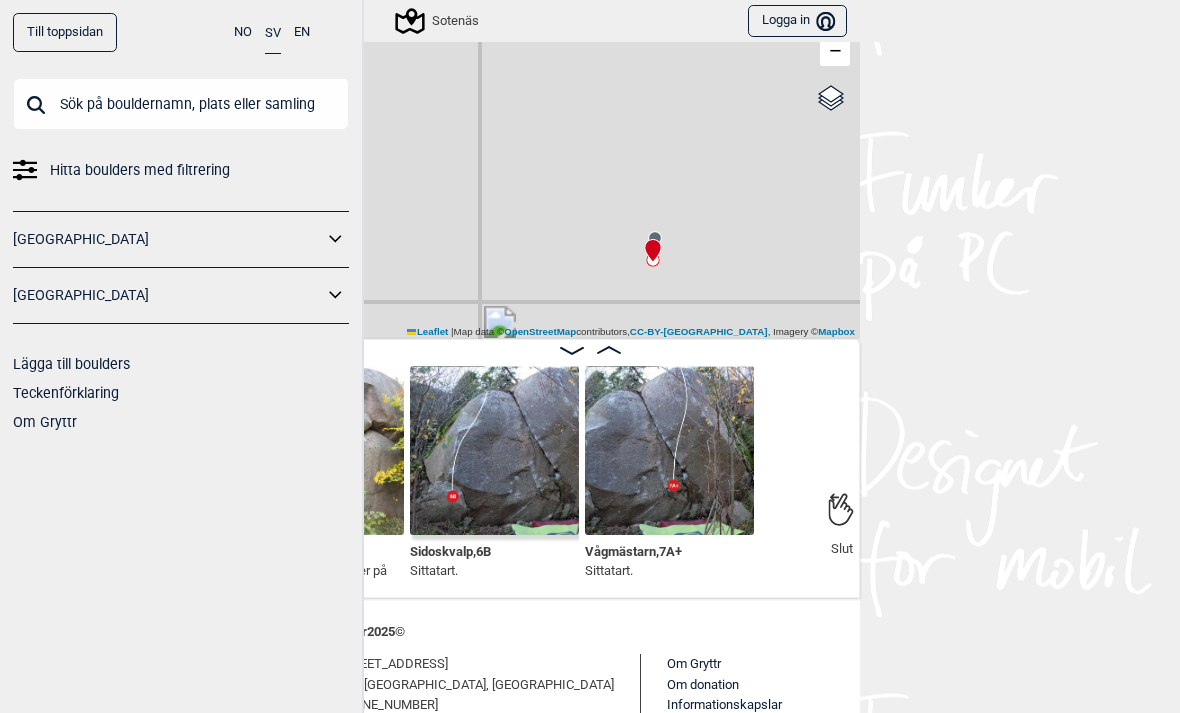 scroll, scrollTop: 0, scrollLeft: 2595, axis: horizontal 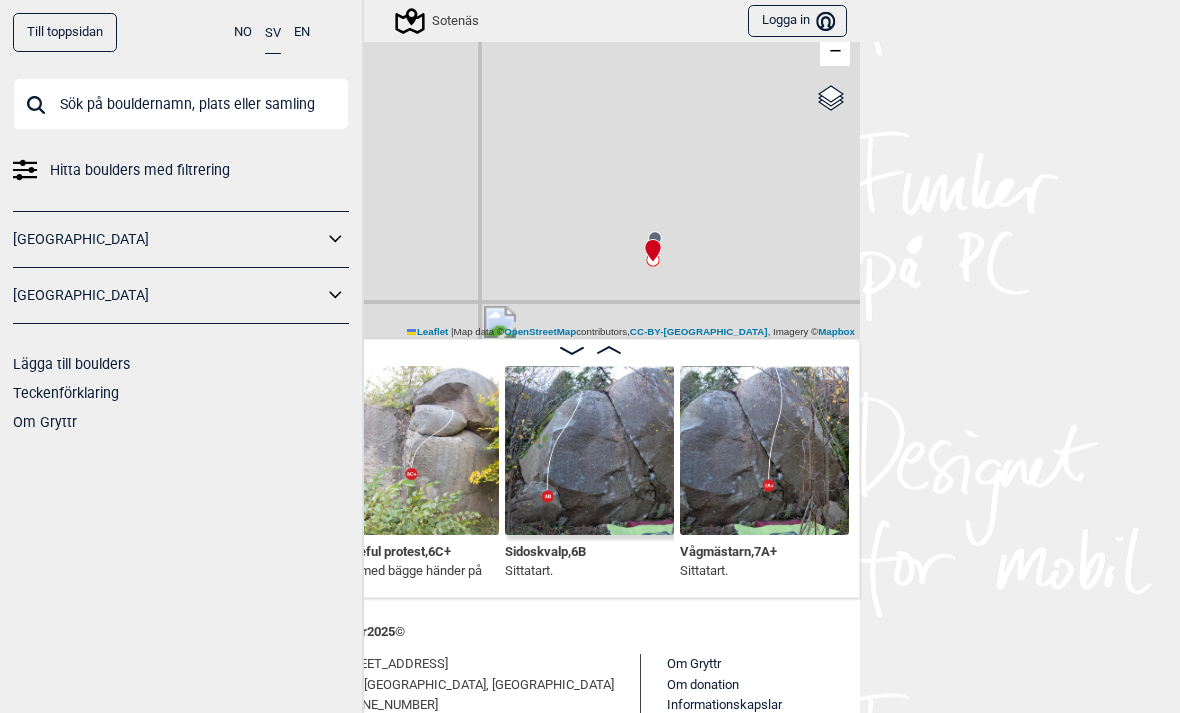 click 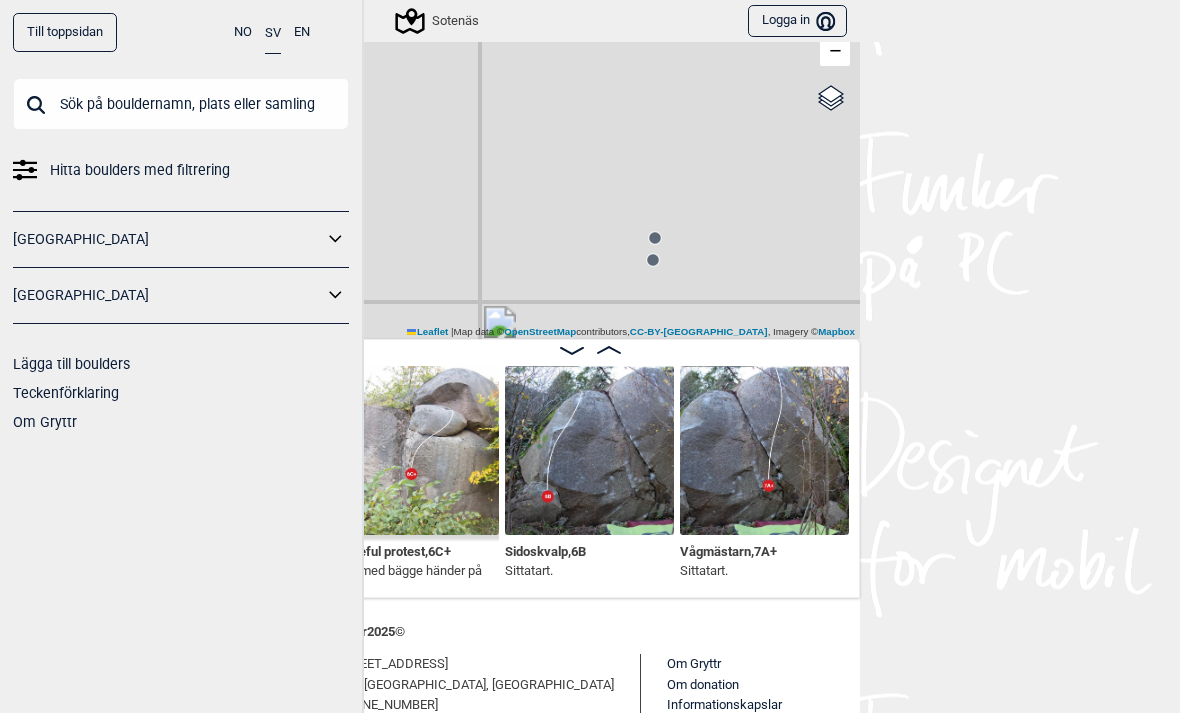 scroll, scrollTop: 0, scrollLeft: 2420, axis: horizontal 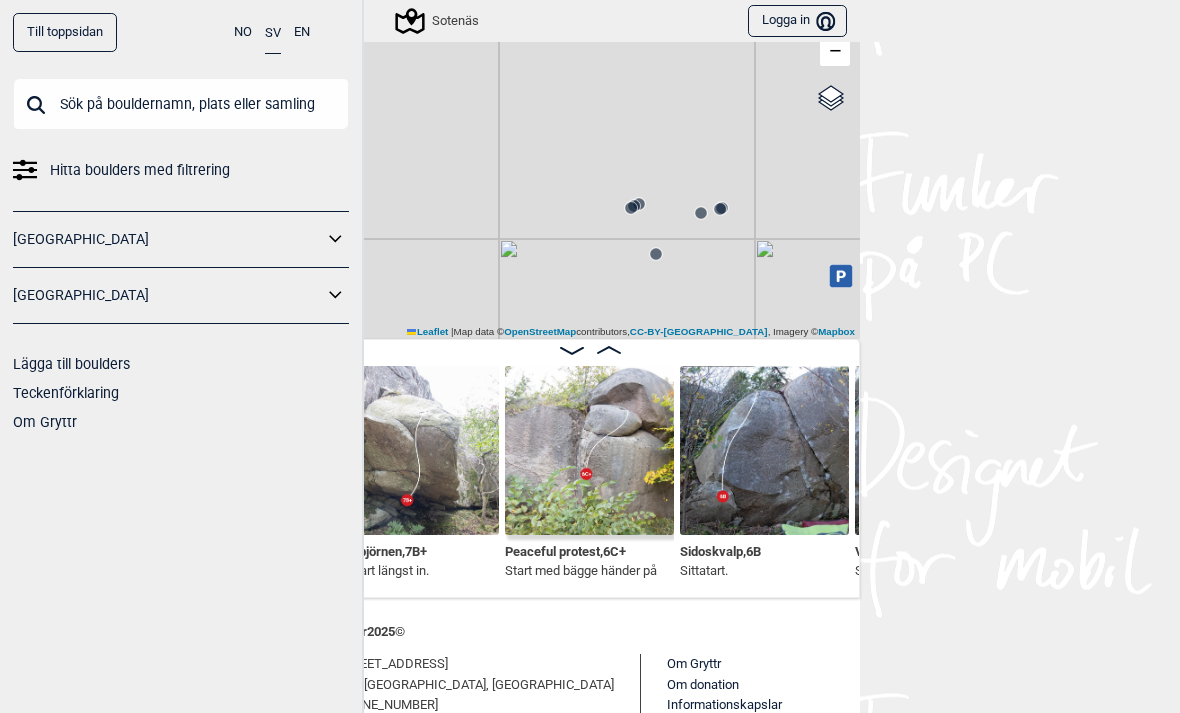 click 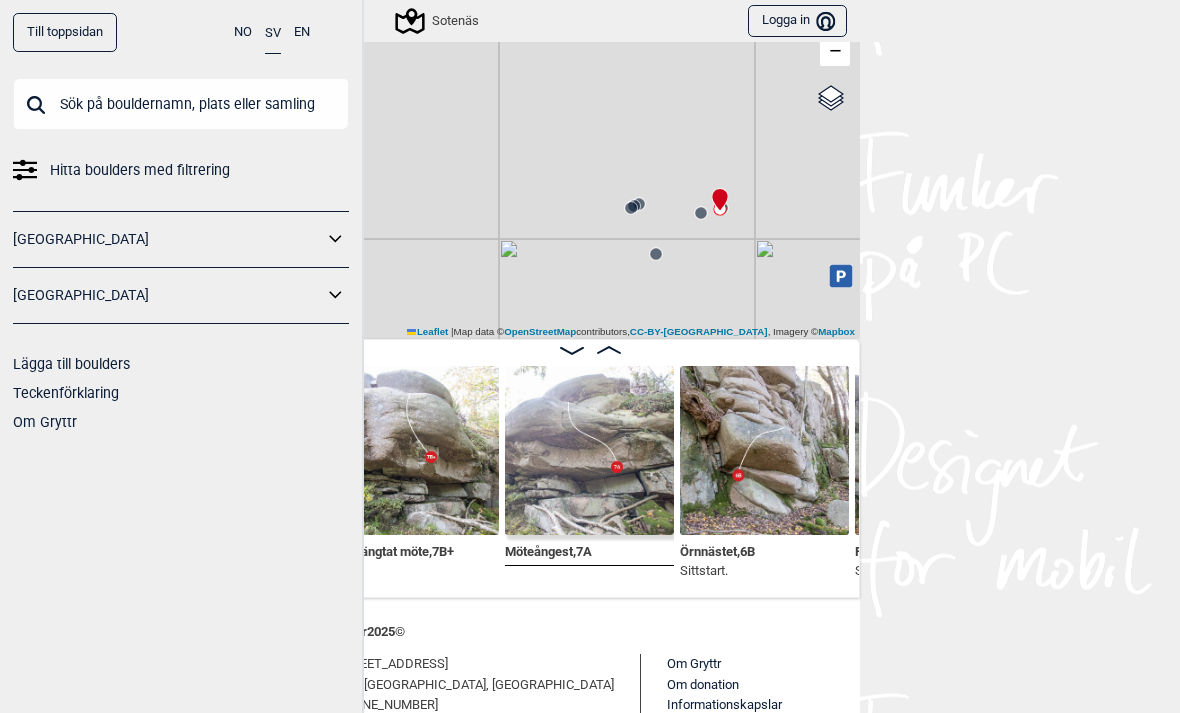 click at bounding box center (656, 254) 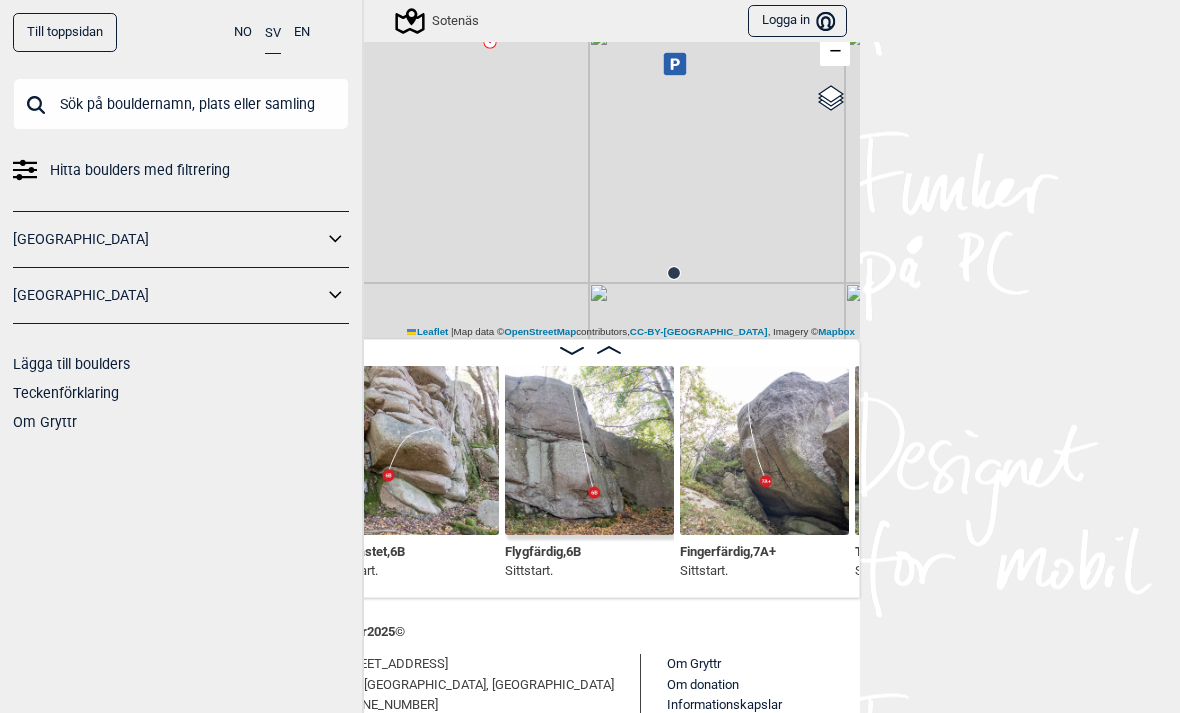 click 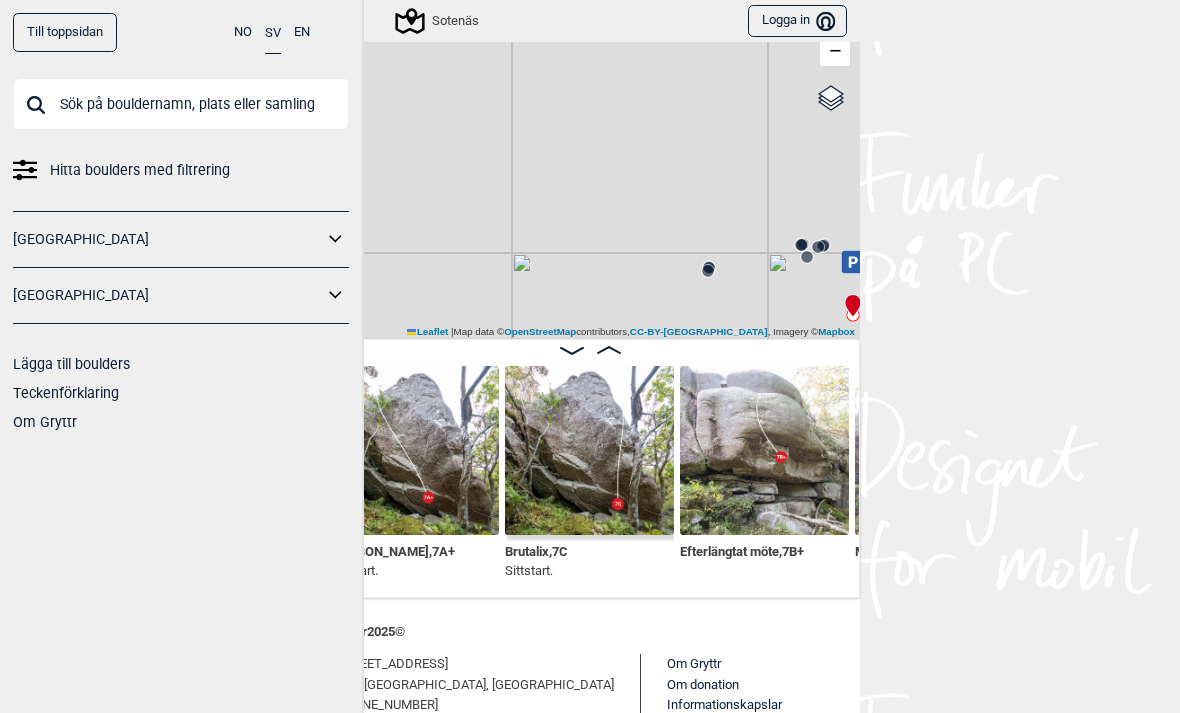 click on "Sotenäs" at bounding box center [438, 21] 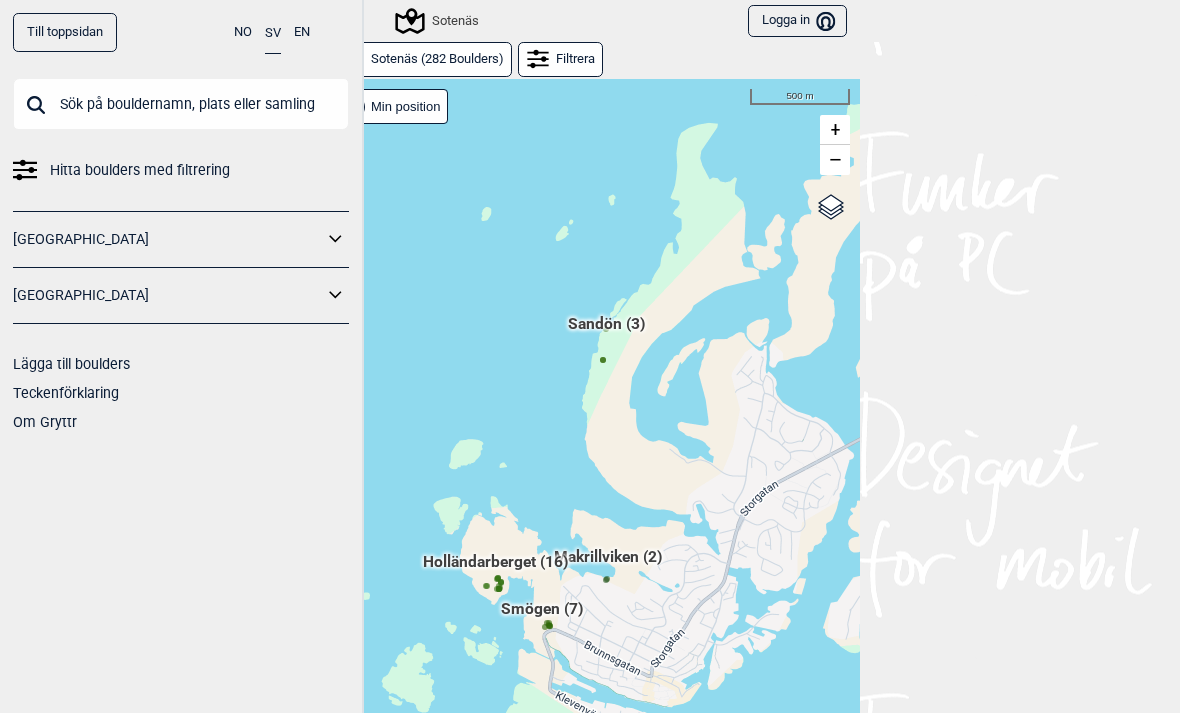 click 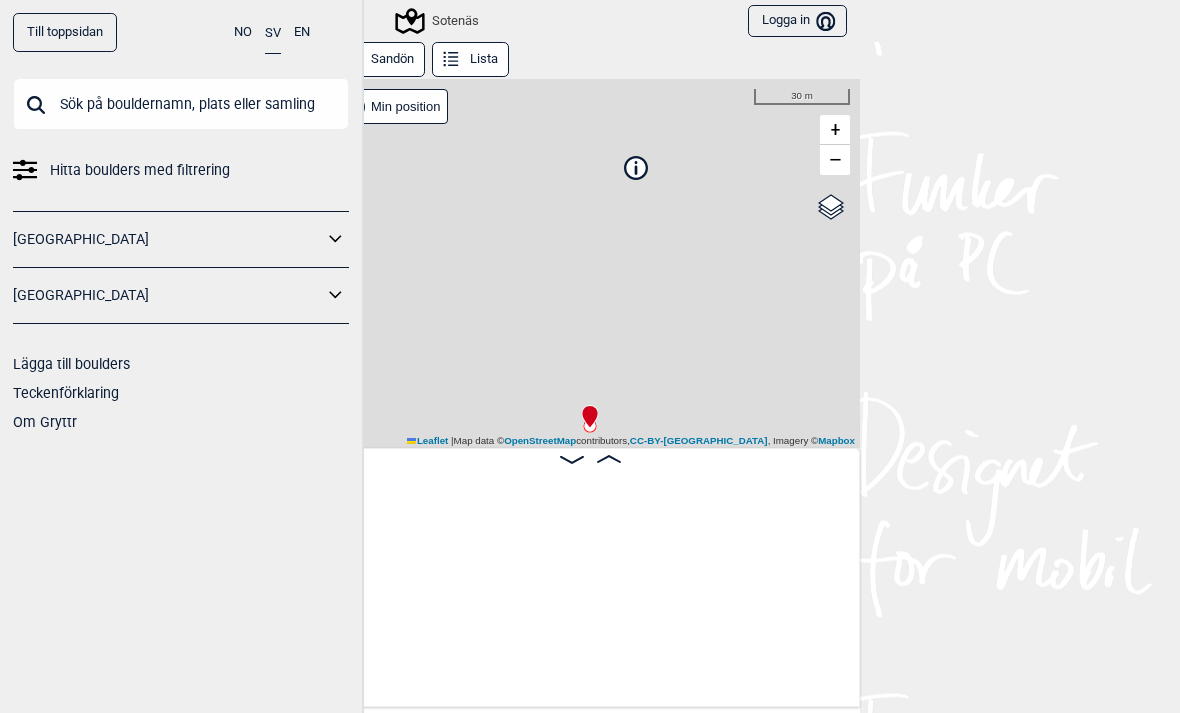 scroll, scrollTop: 0, scrollLeft: 332, axis: horizontal 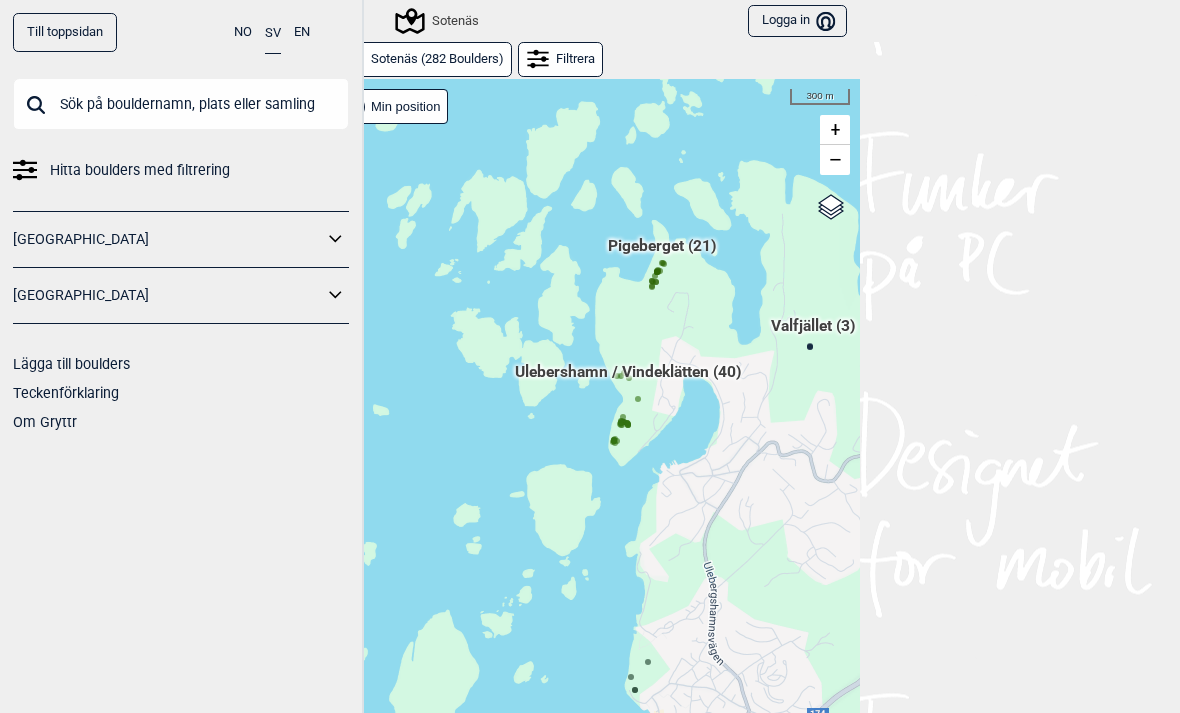 click on "Ulebershamn / Vindeklätten (40)" at bounding box center [628, 380] 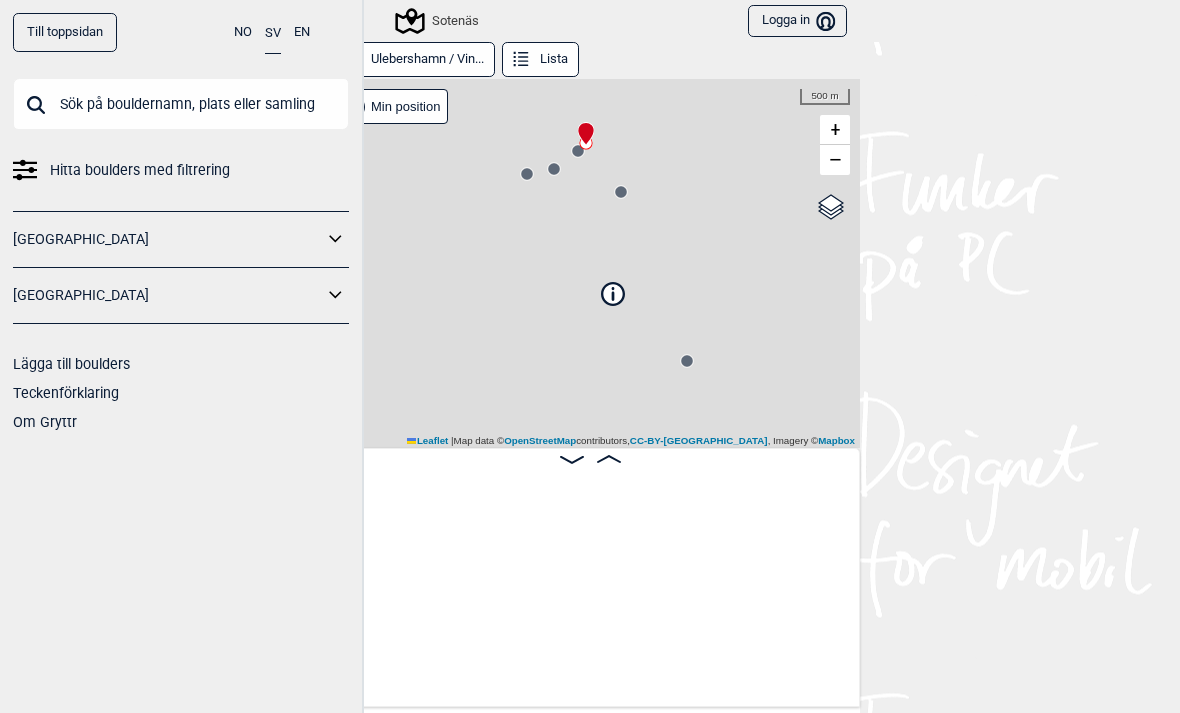 scroll, scrollTop: 0, scrollLeft: 157, axis: horizontal 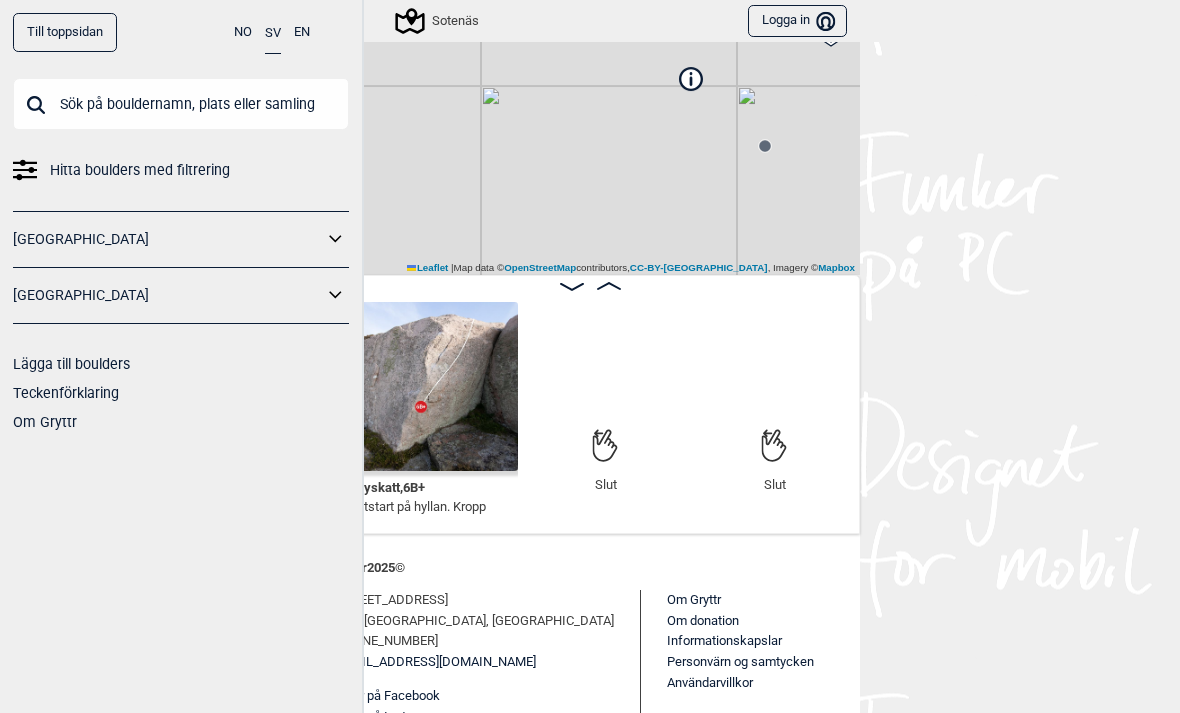 click 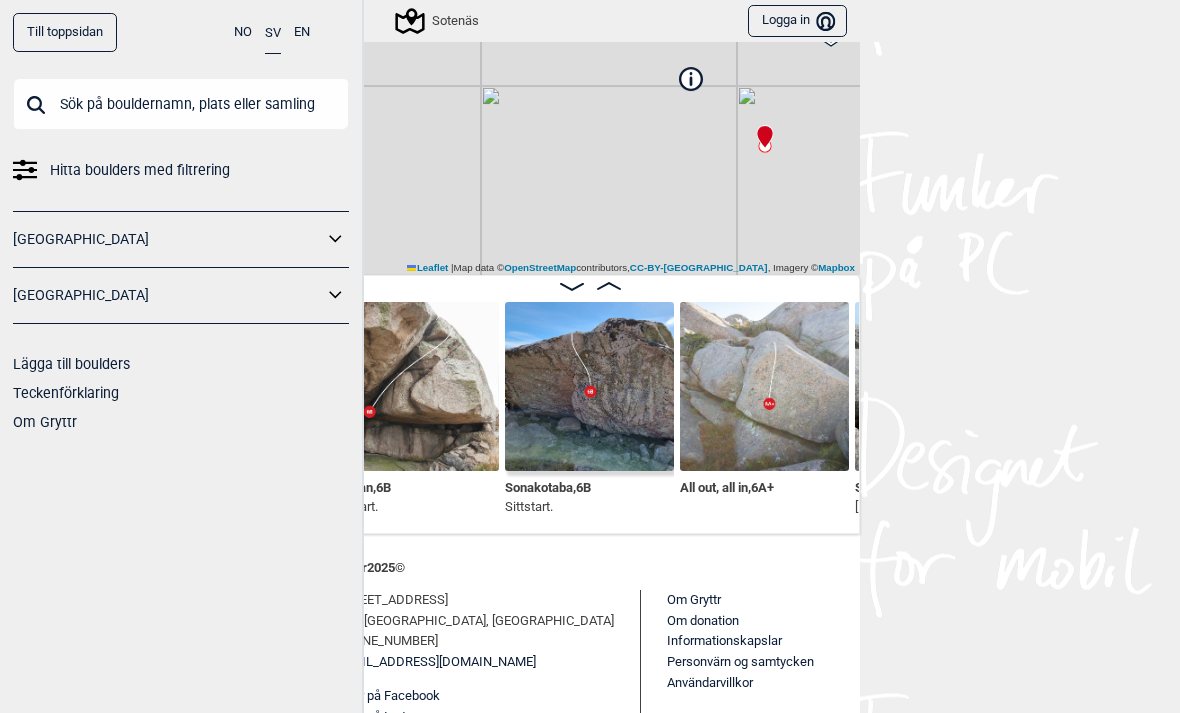 click 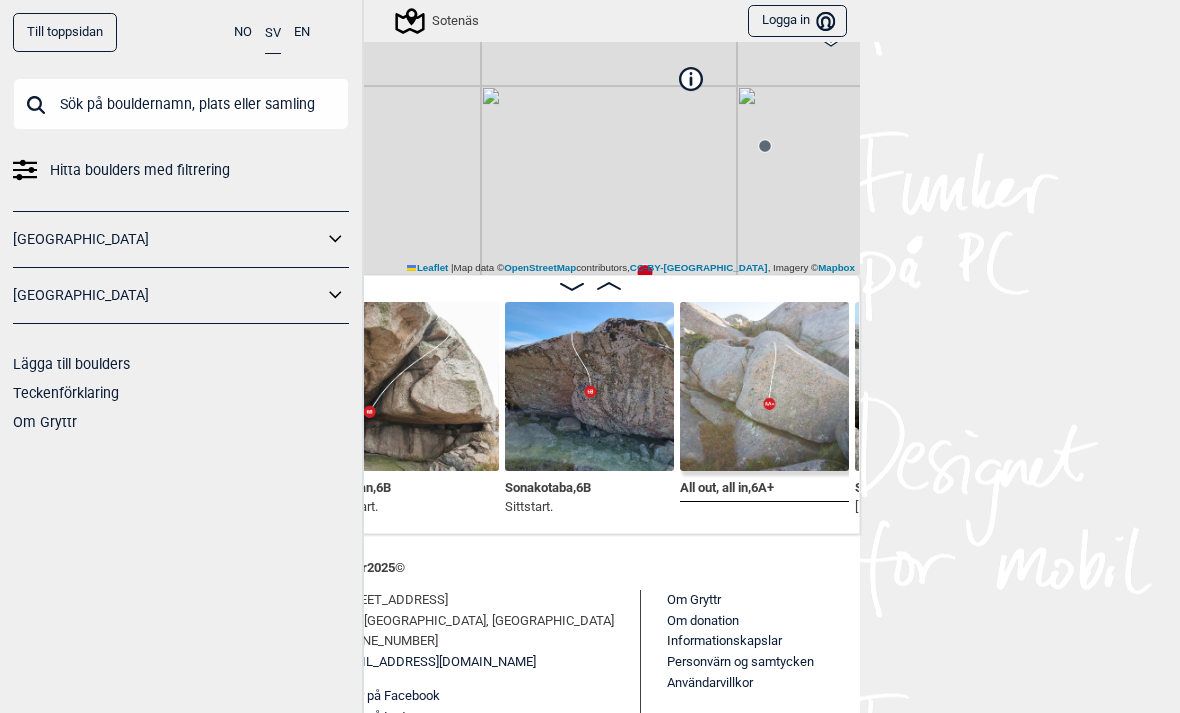 scroll, scrollTop: 0, scrollLeft: 1207, axis: horizontal 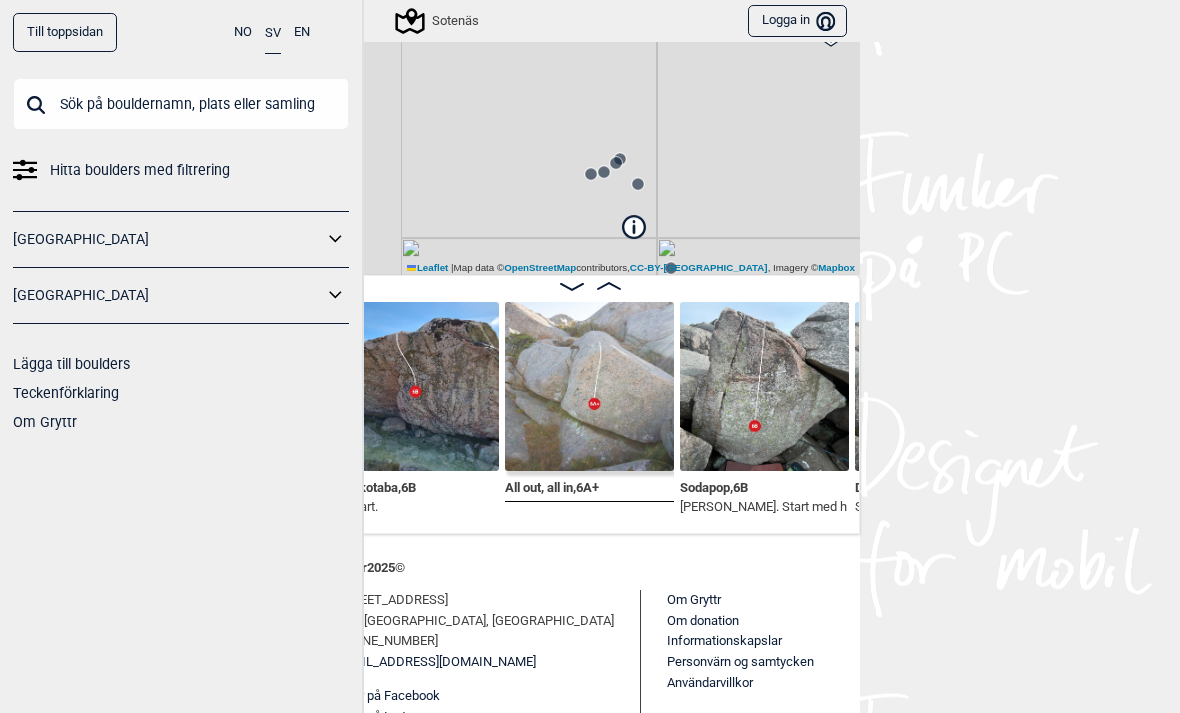 click 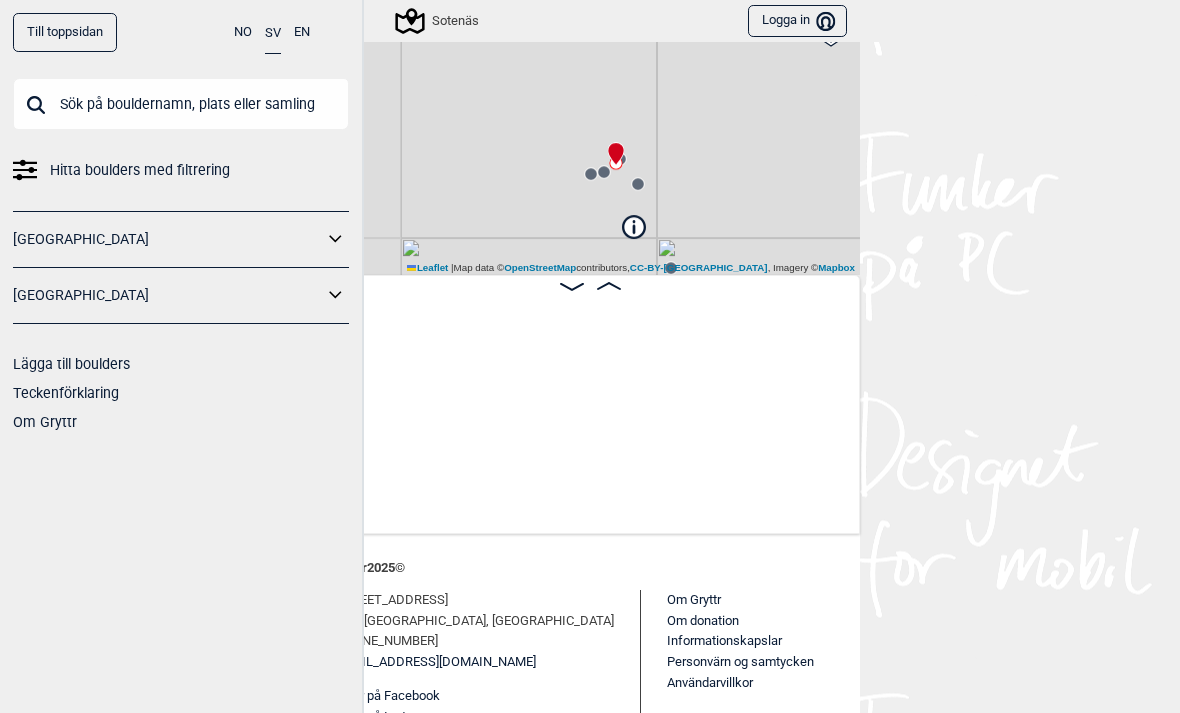 scroll, scrollTop: 0, scrollLeft: 332, axis: horizontal 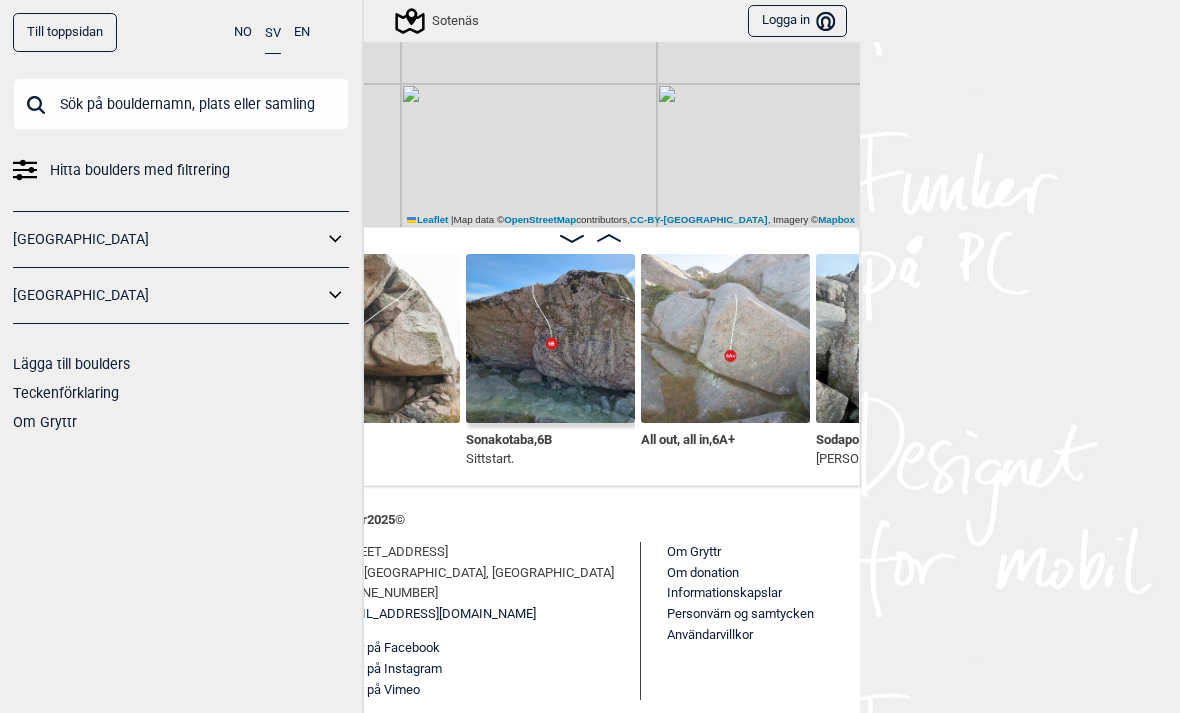 click on "Sotenäs" at bounding box center [438, 21] 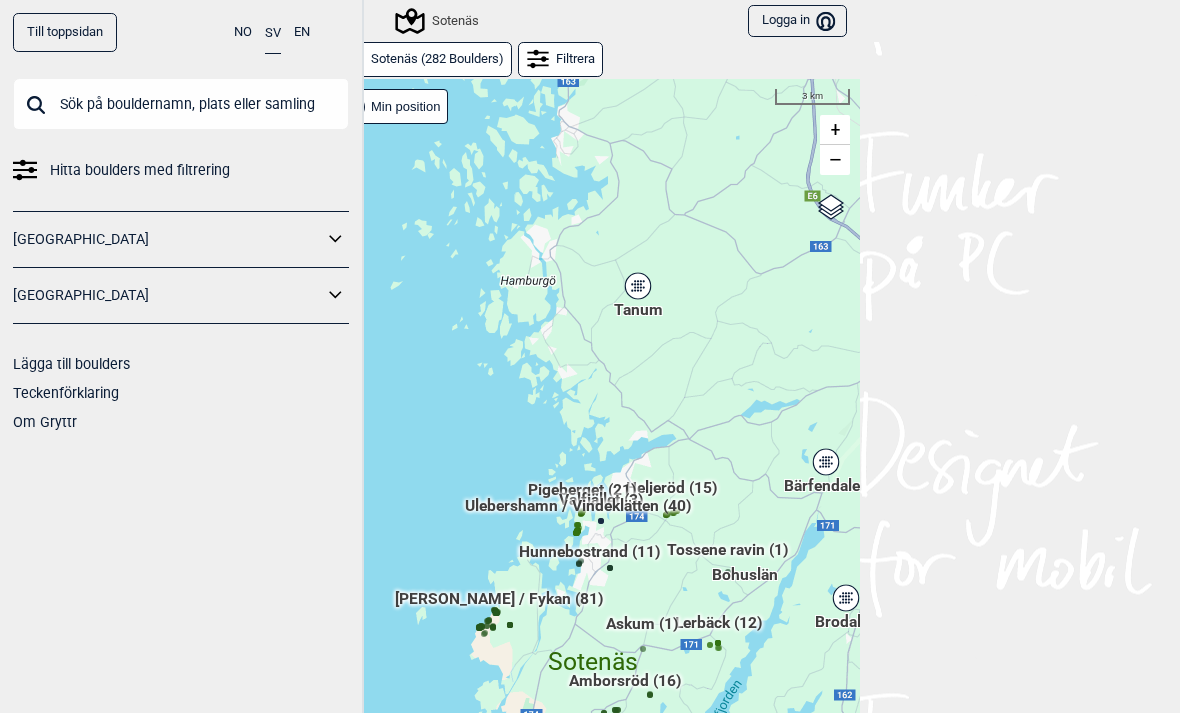 click on "Tanum" at bounding box center (638, 286) 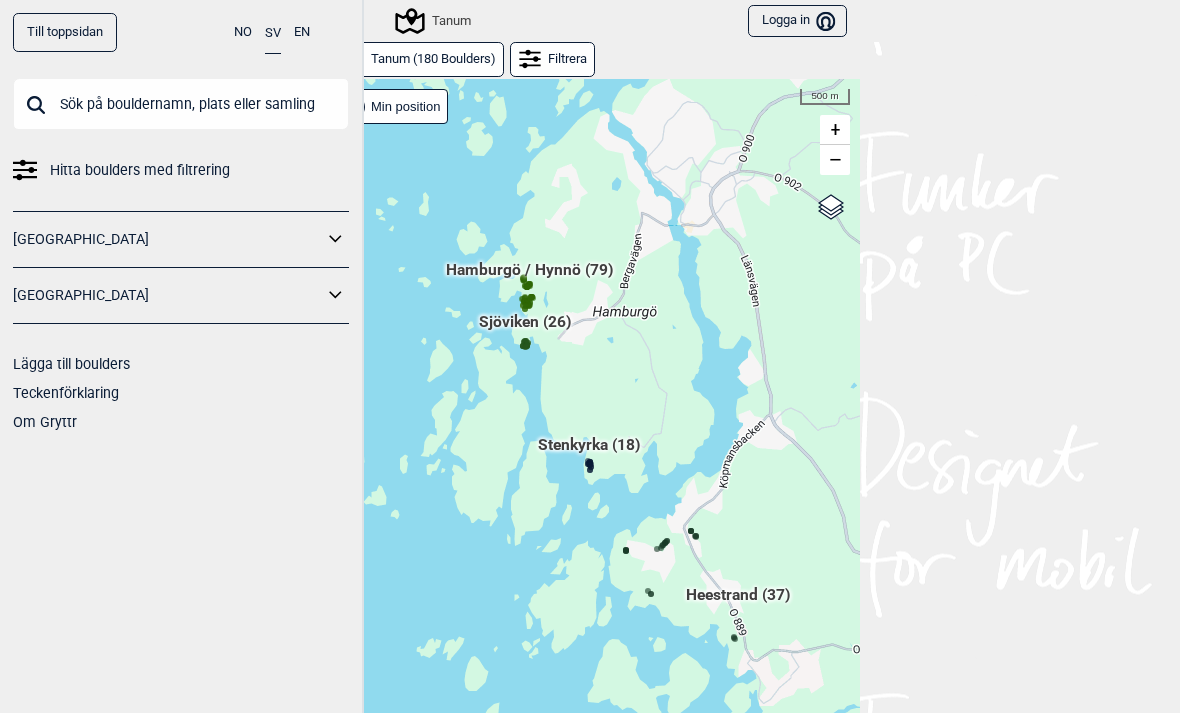 click on "Stenkyrka (18)" at bounding box center [589, 453] 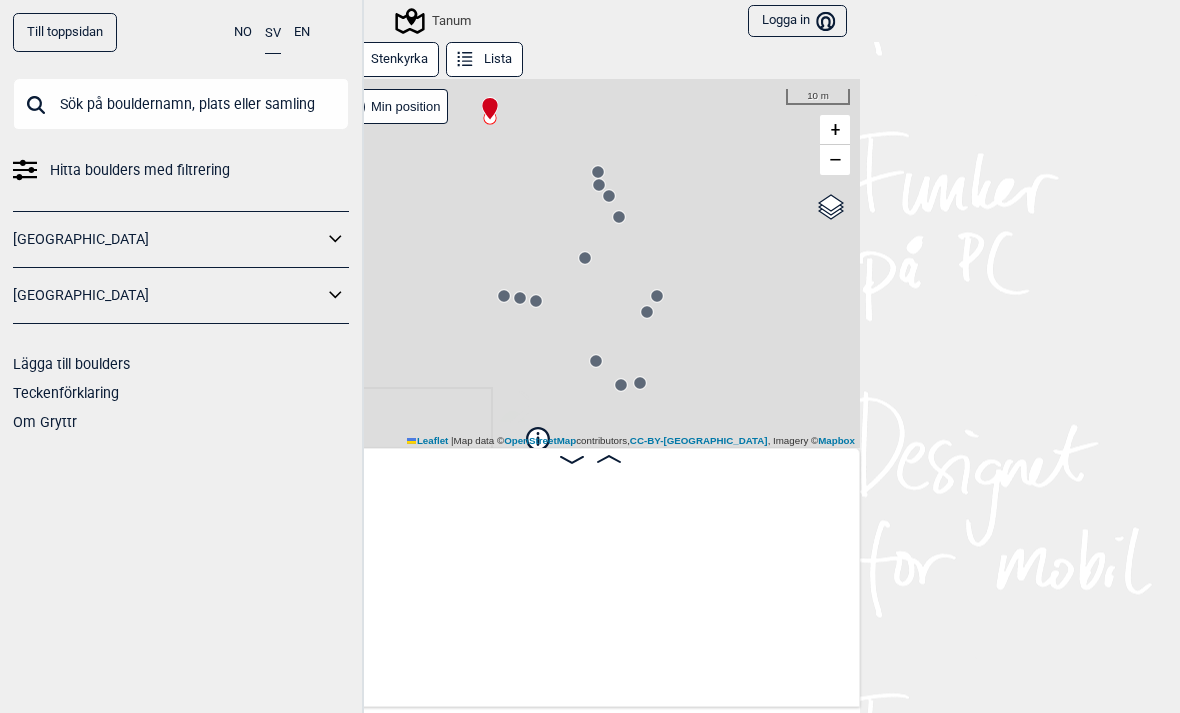 scroll, scrollTop: 0, scrollLeft: 157, axis: horizontal 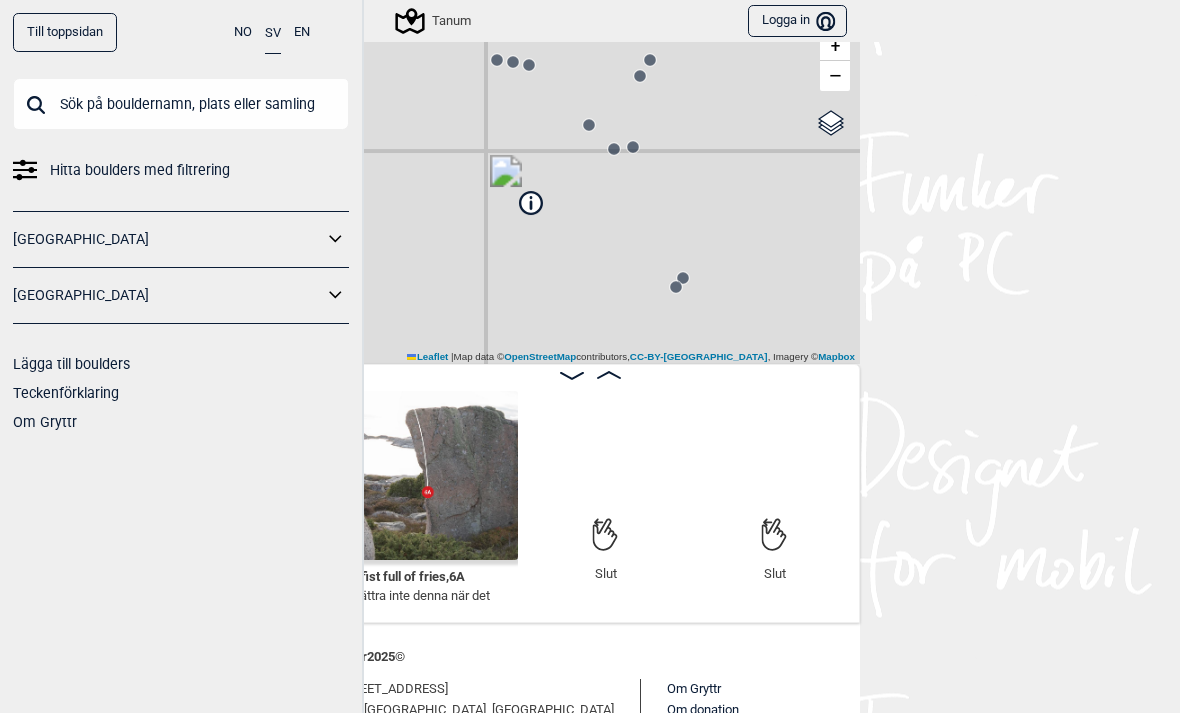 click on "Tanum" at bounding box center [434, 21] 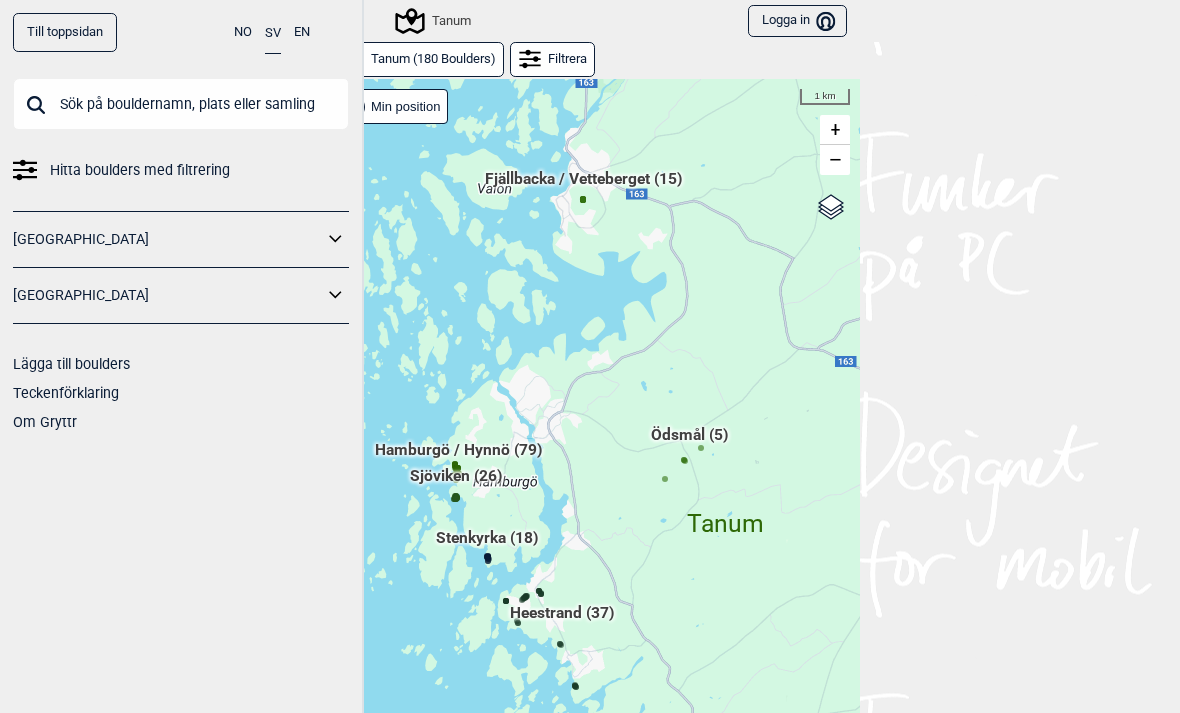 click on "Fjällbacka / Vetteberget (15)" at bounding box center [583, 187] 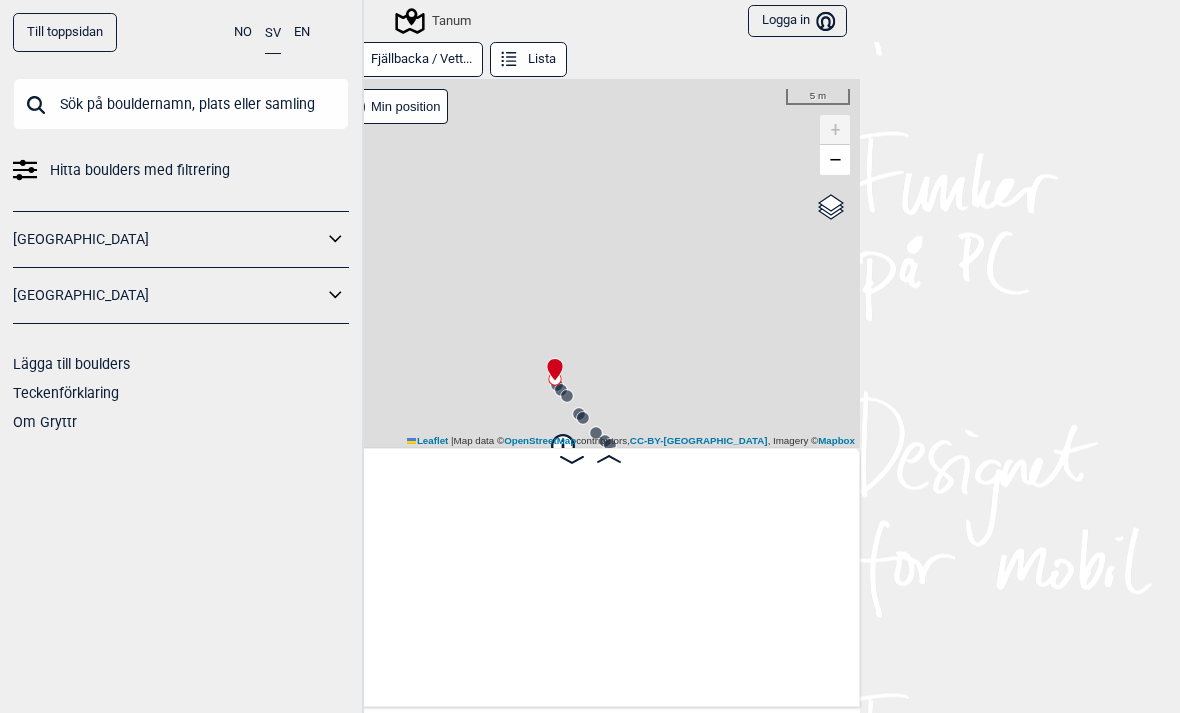 scroll, scrollTop: 0, scrollLeft: 157, axis: horizontal 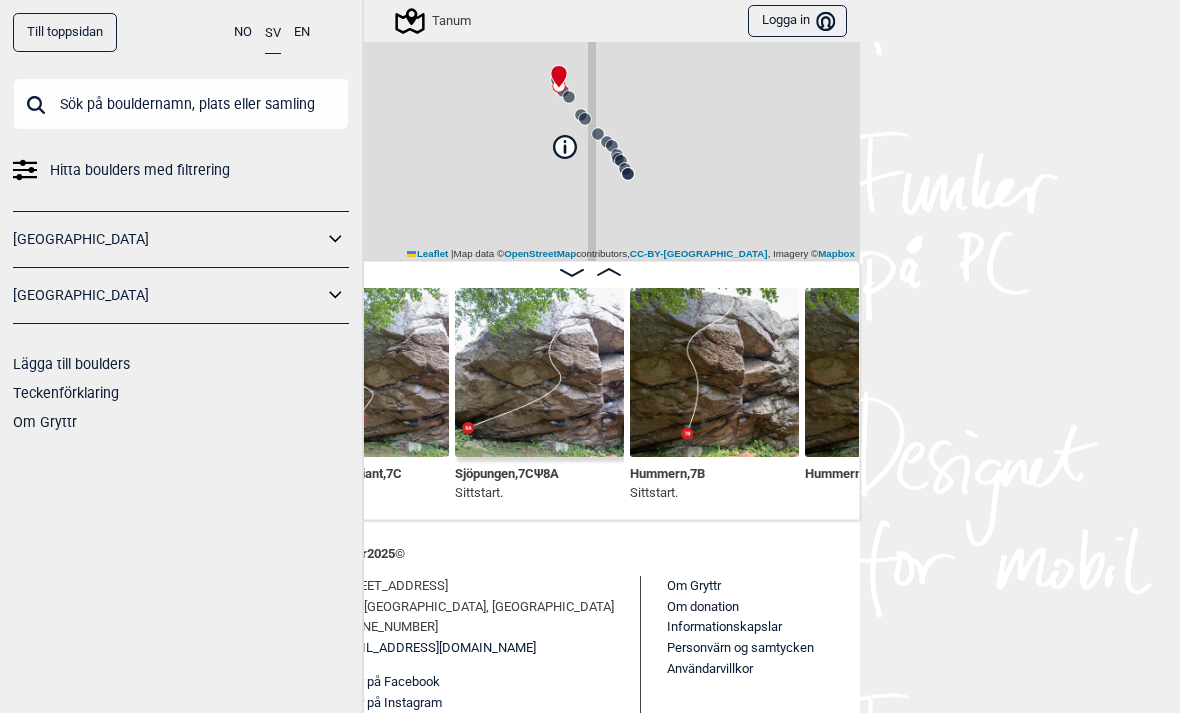 click at bounding box center [539, 372] 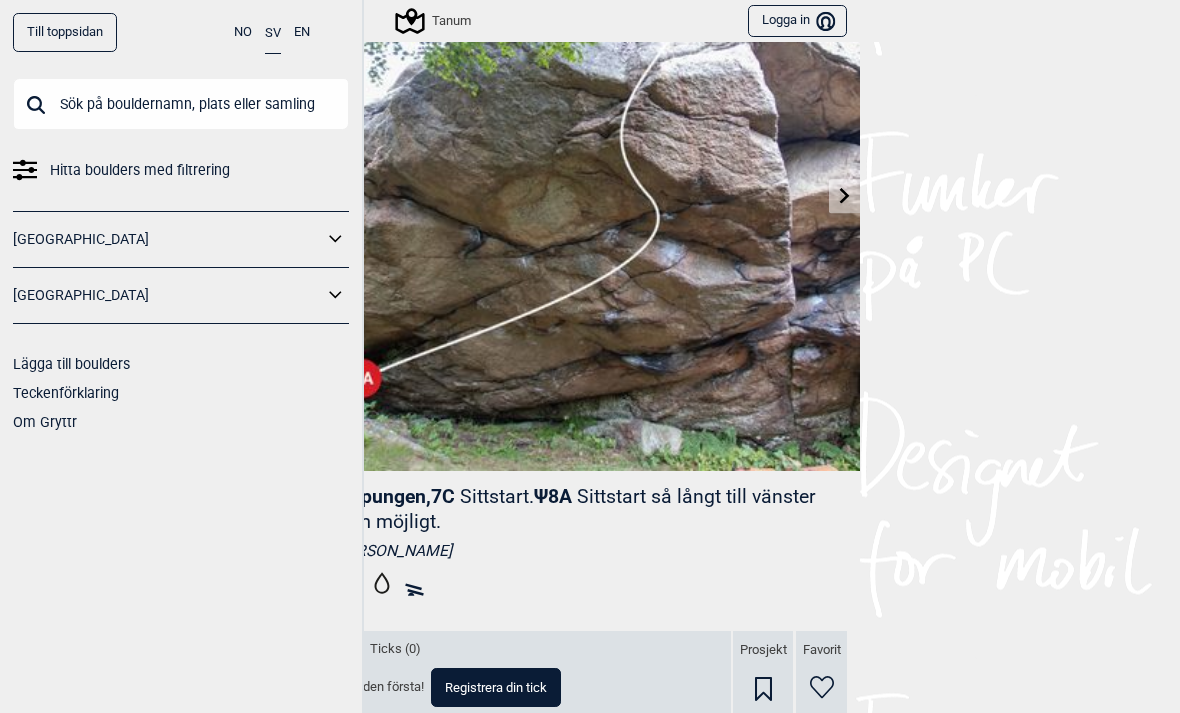 scroll, scrollTop: 149, scrollLeft: 0, axis: vertical 